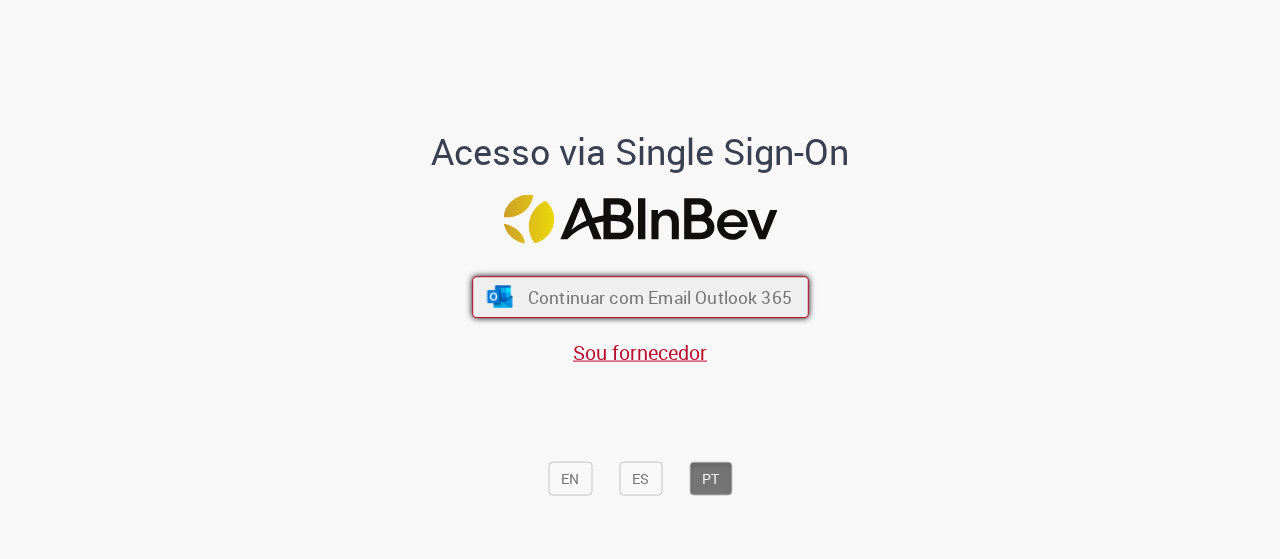 scroll, scrollTop: 0, scrollLeft: 0, axis: both 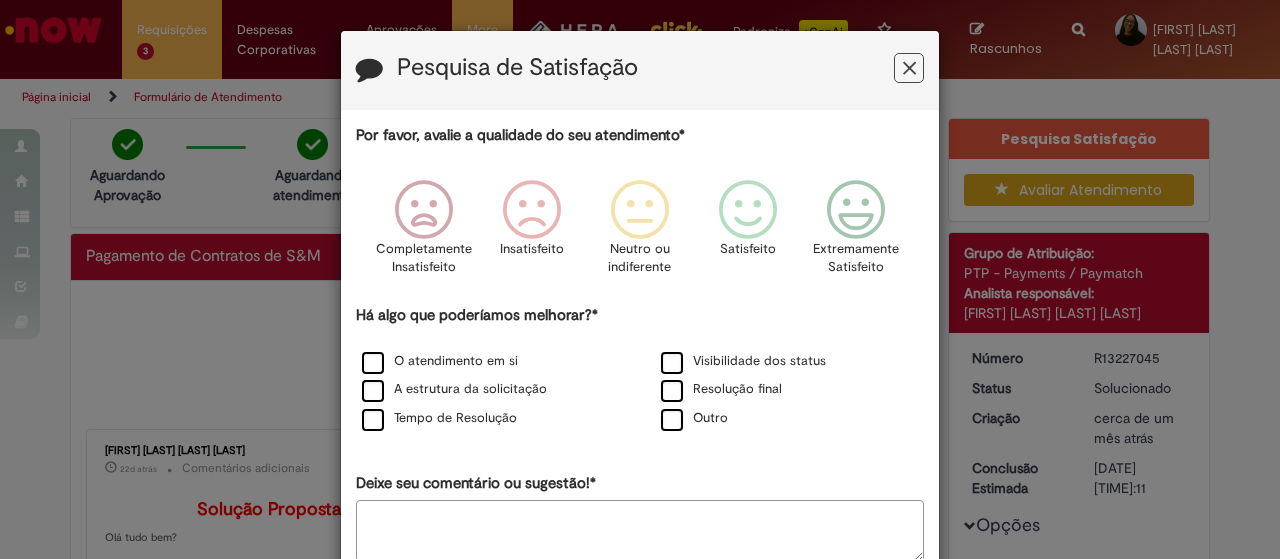 click at bounding box center [909, 68] 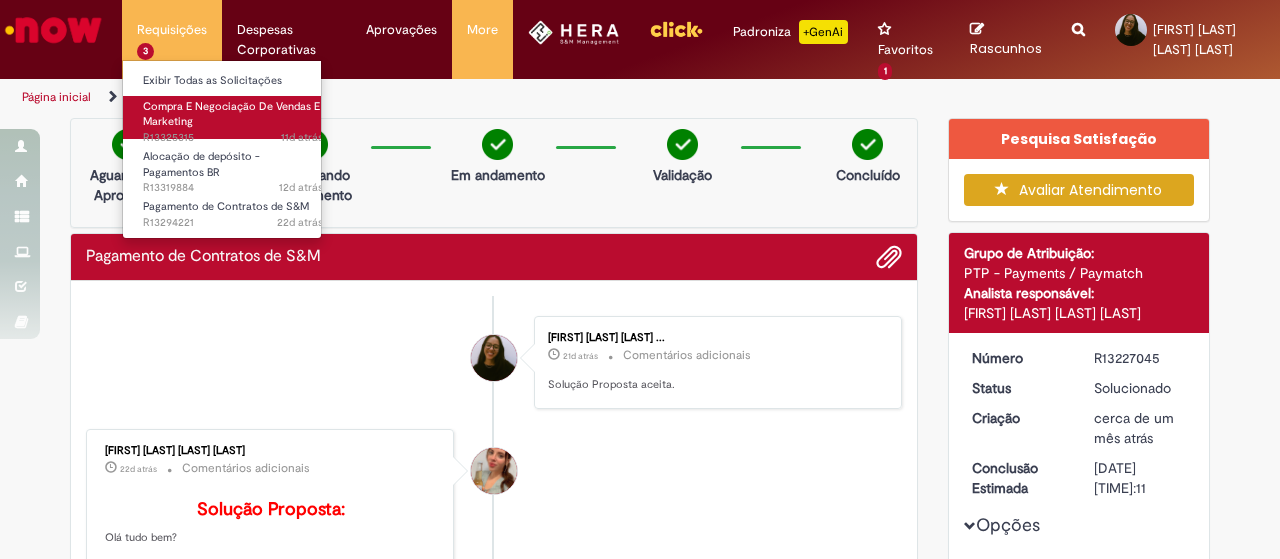 click on "Compra E Negociação De Vendas E Marketing" at bounding box center (231, 114) 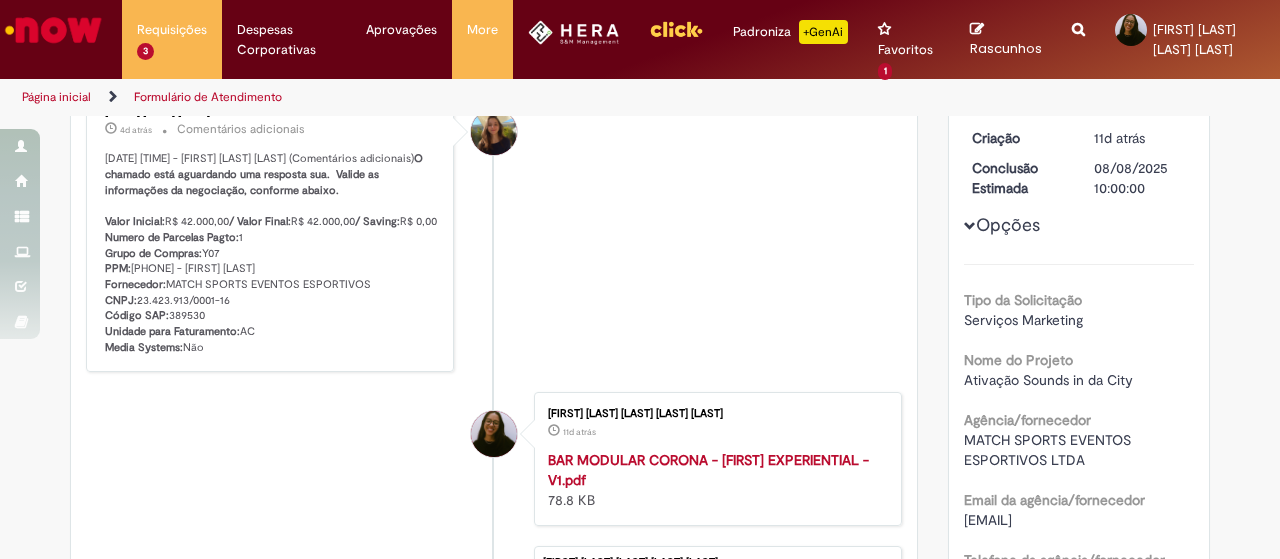 scroll, scrollTop: 200, scrollLeft: 0, axis: vertical 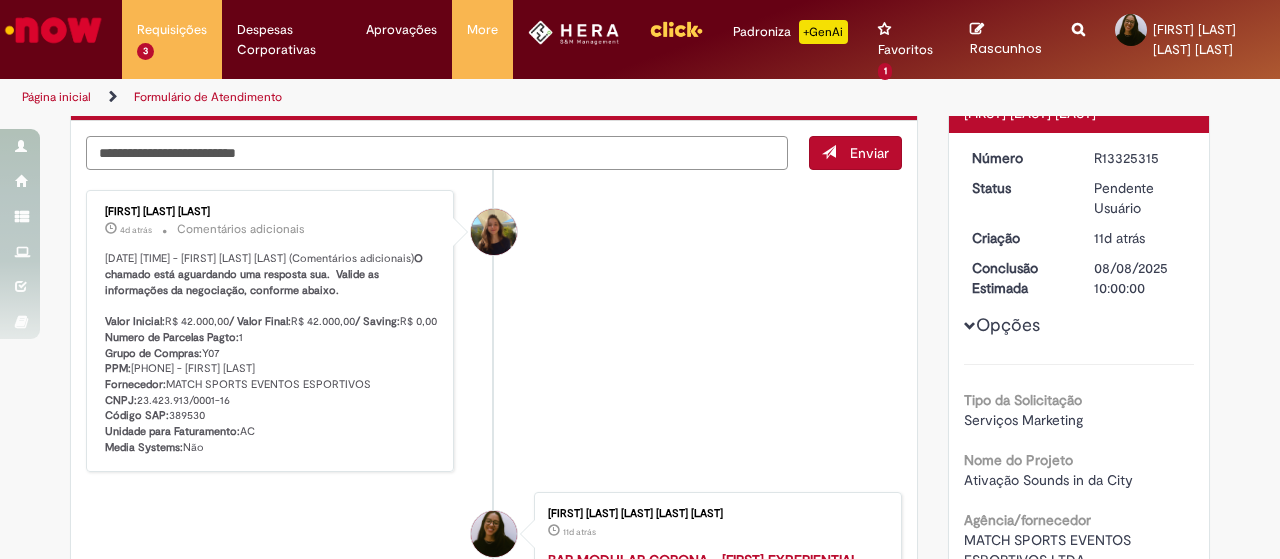 click at bounding box center (437, 152) 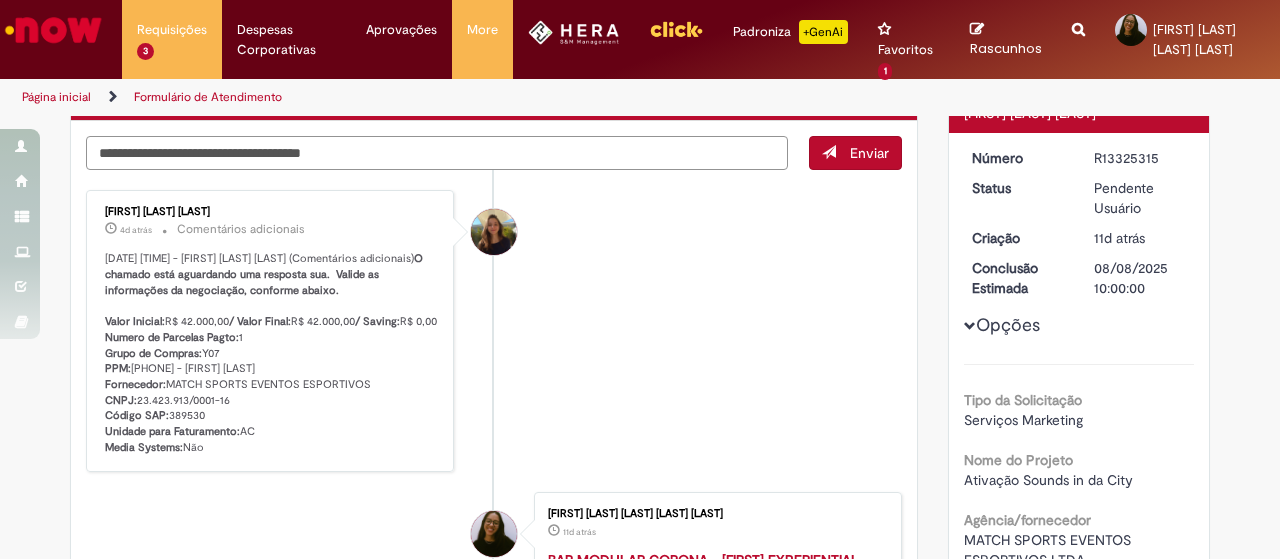 drag, startPoint x: 150, startPoint y: 144, endPoint x: 282, endPoint y: 140, distance: 132.0606 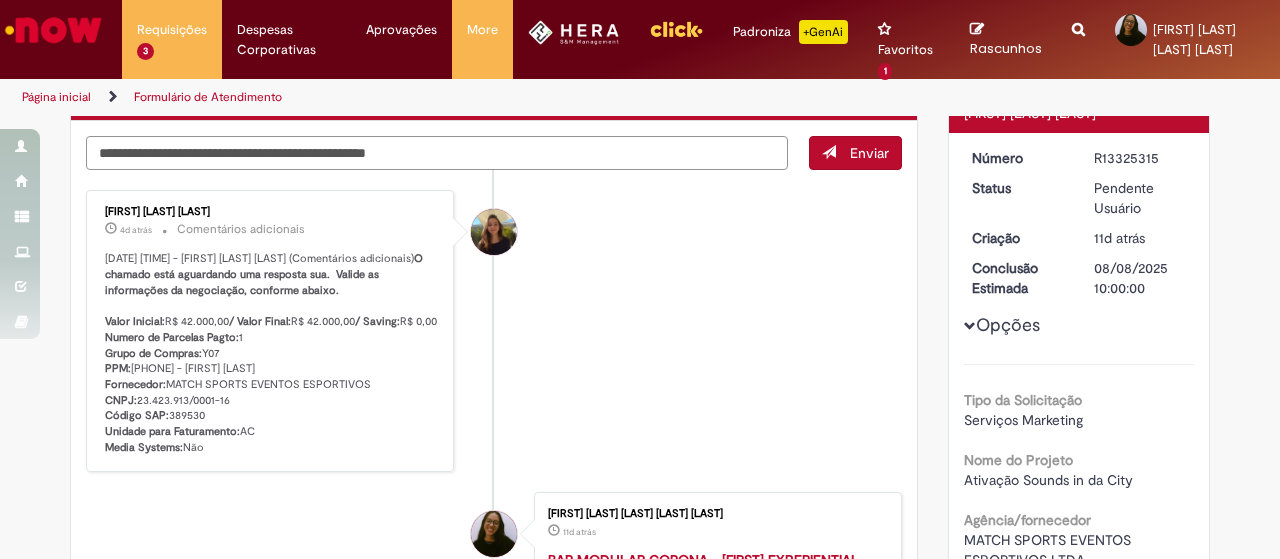 drag, startPoint x: 490, startPoint y: 143, endPoint x: 494, endPoint y: 127, distance: 16.492422 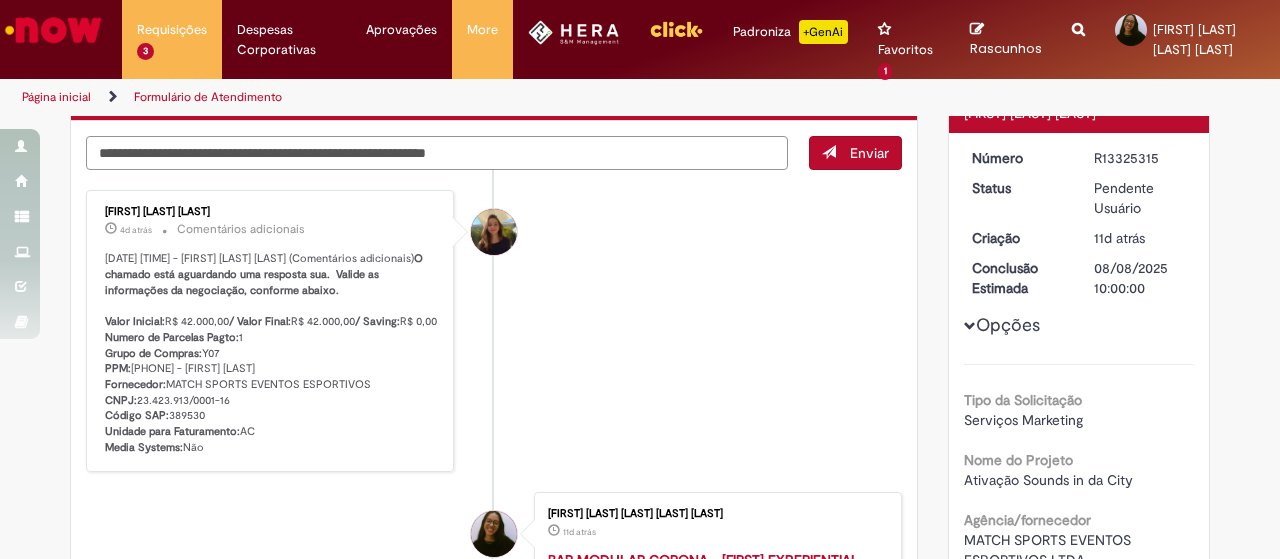 click on "**********" at bounding box center (437, 152) 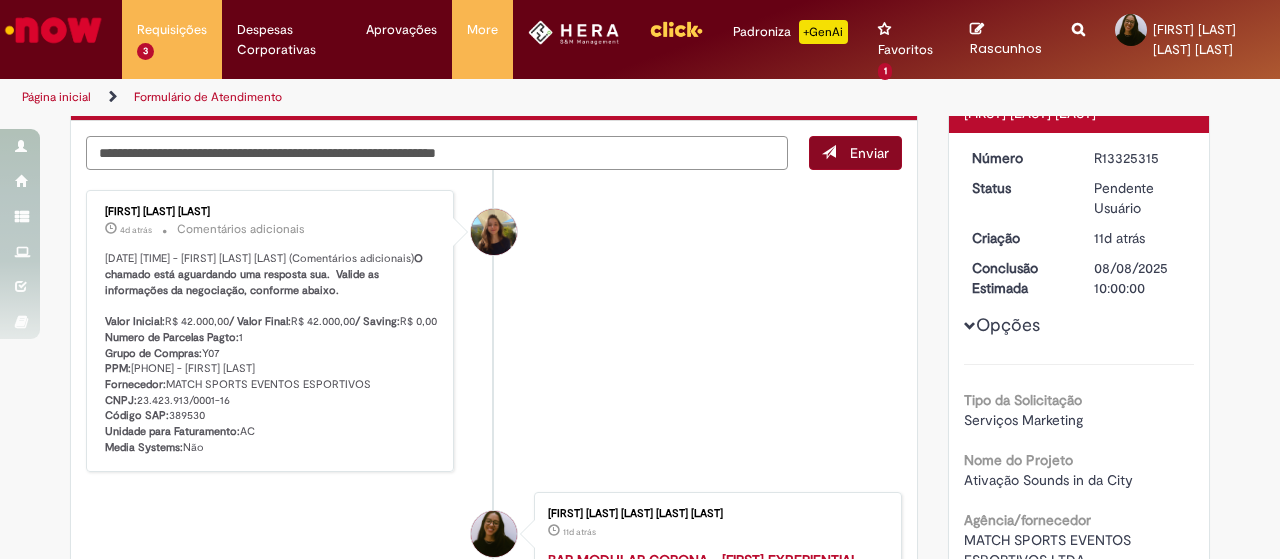type on "**********" 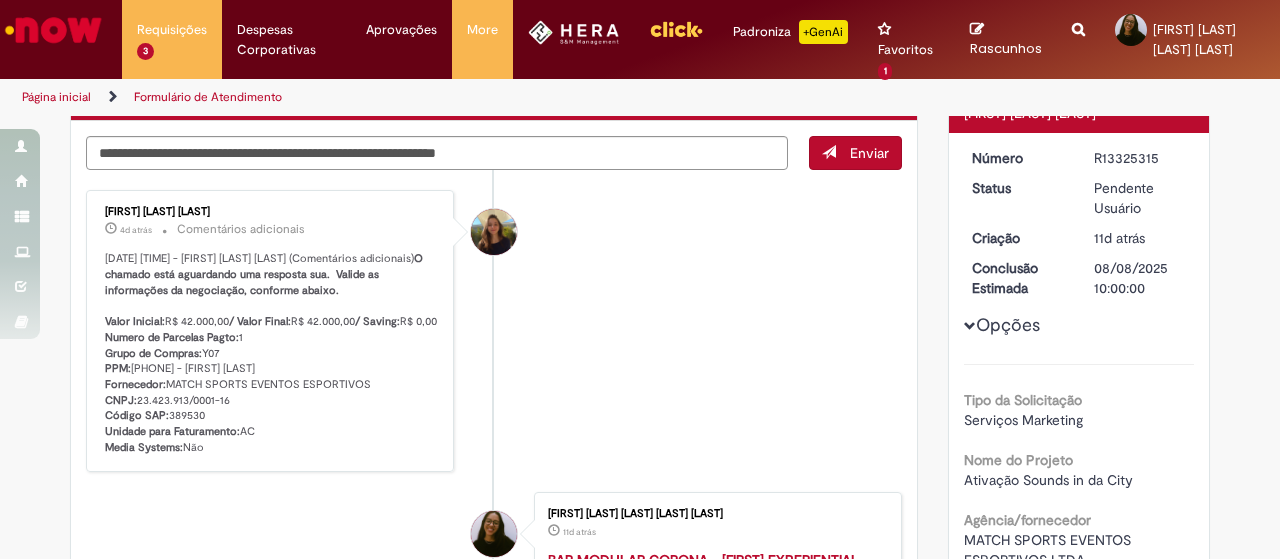 click on "Enviar" at bounding box center [869, 153] 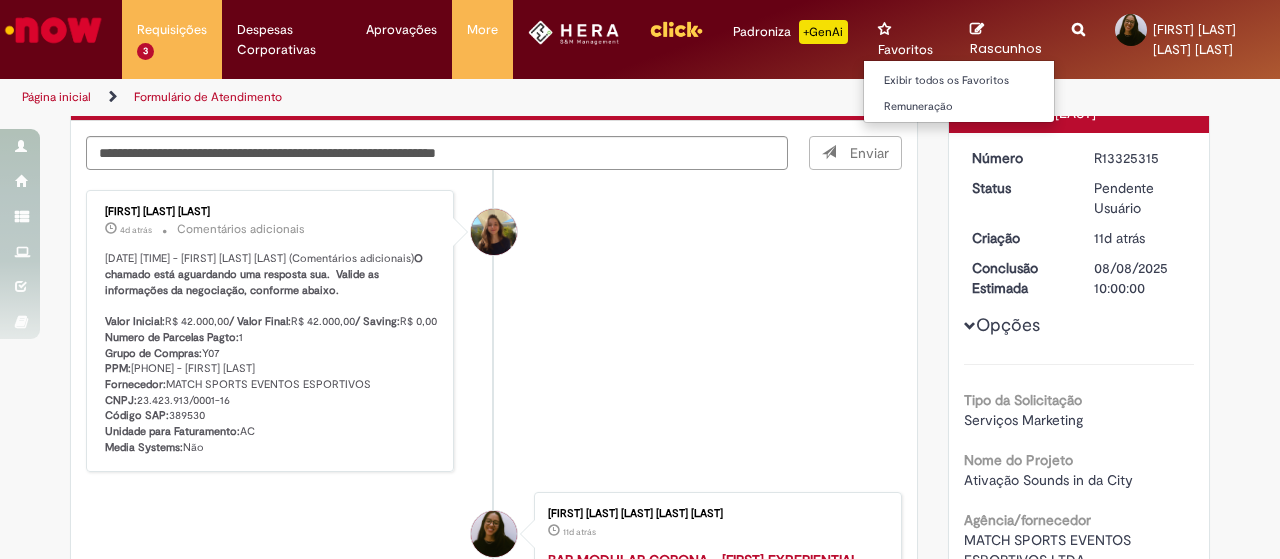 type 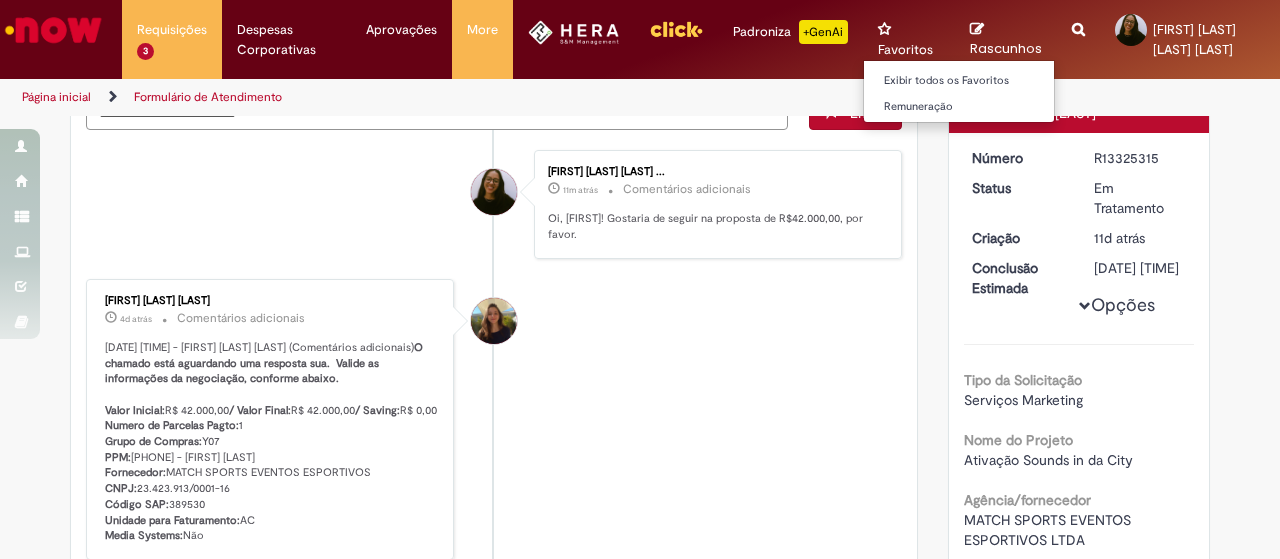 scroll, scrollTop: 160, scrollLeft: 0, axis: vertical 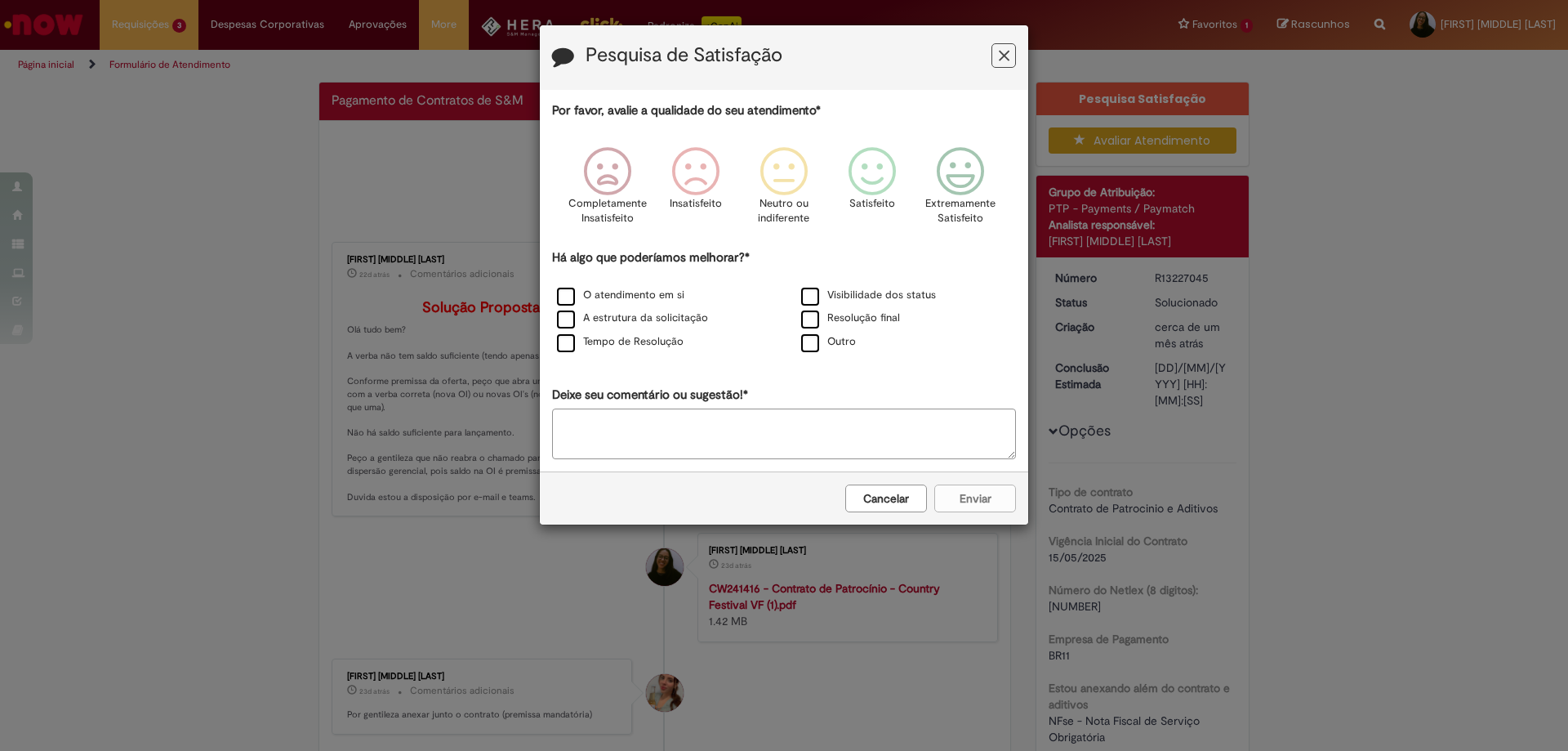 click at bounding box center [1004, 56] 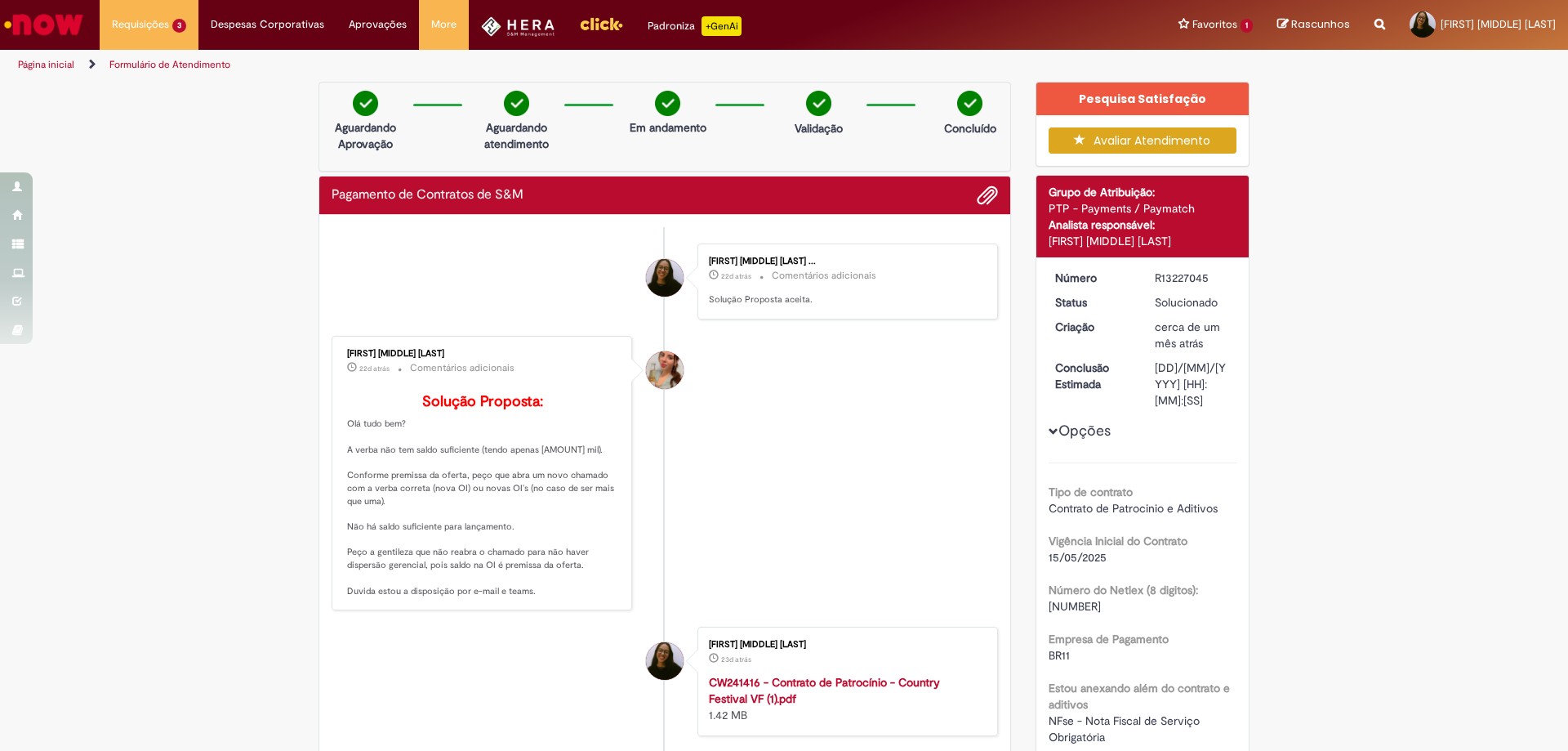 click on "Verificar Código de Barras
Aguardando Aprovação
Aguardando atendimento
Em andamento
Validação
Concluído
Pagamento de Contratos de S&M
Enviar
[FIRST] [MIDDLE] [LAST] ...
22d atrás 22 dias atrás     Comentários adicionais
Solução Proposta aceita." at bounding box center (784, 1267) 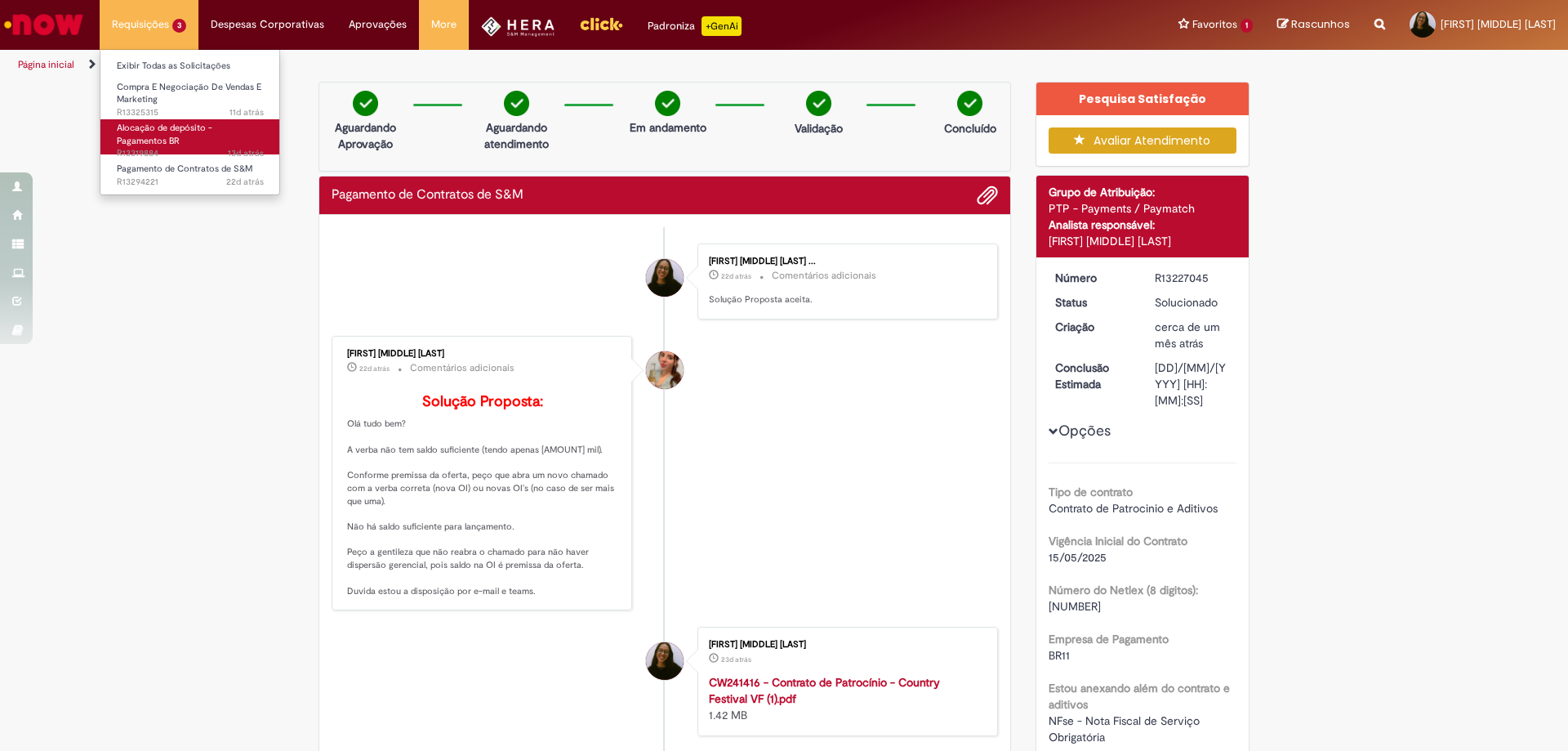 click on "Alocação de depósito - Pagamentos BR" at bounding box center (164, 134) 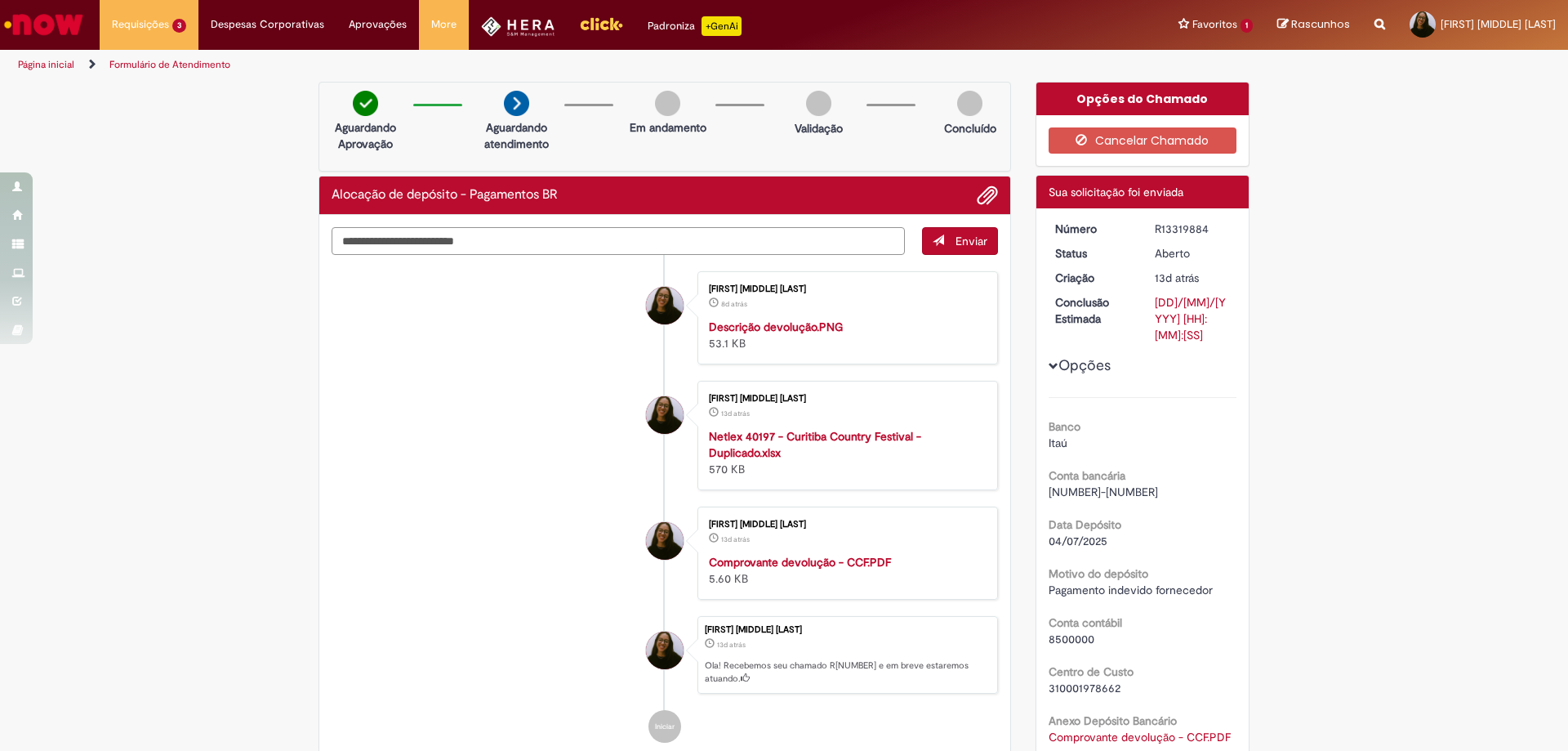 click at bounding box center [618, 241] 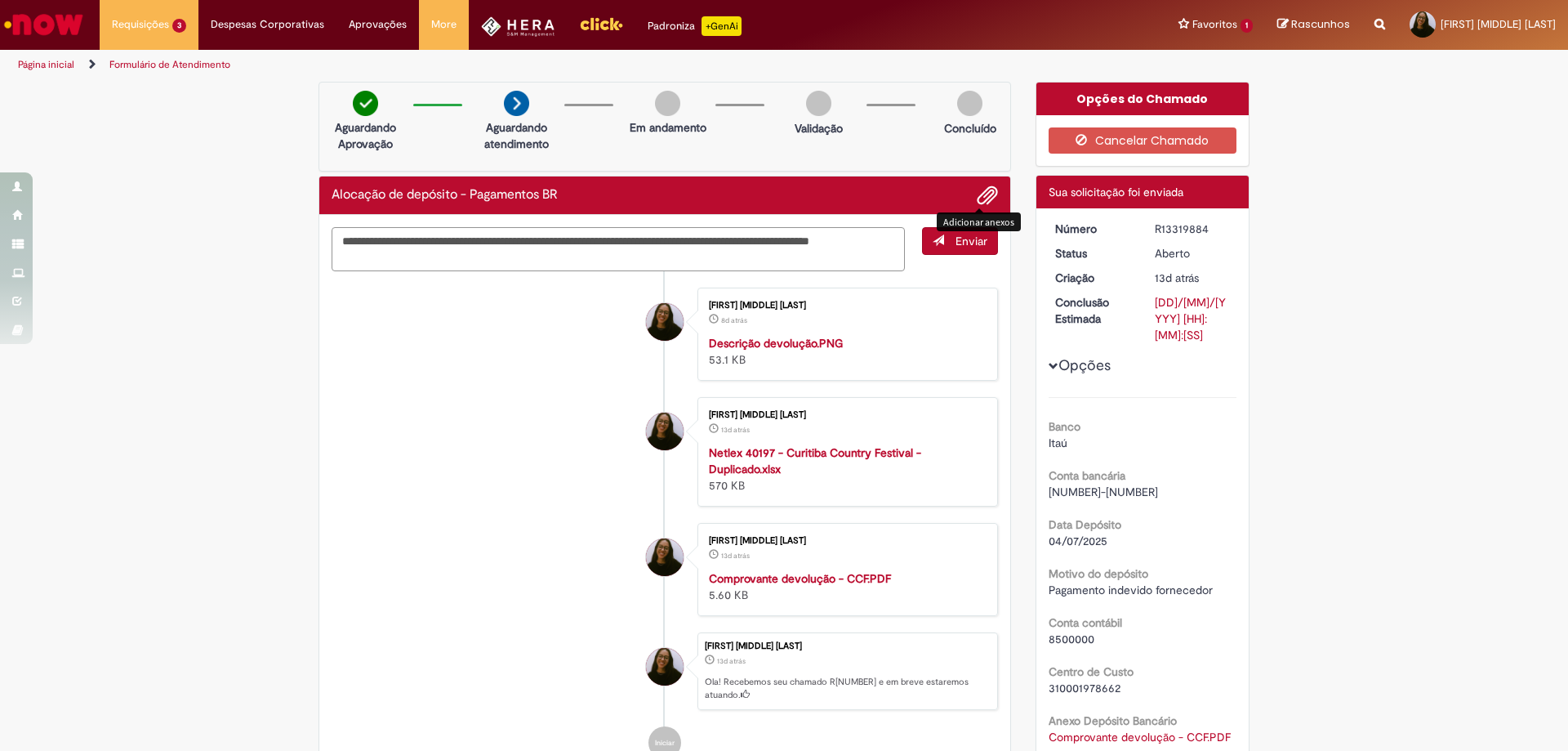 type on "**********" 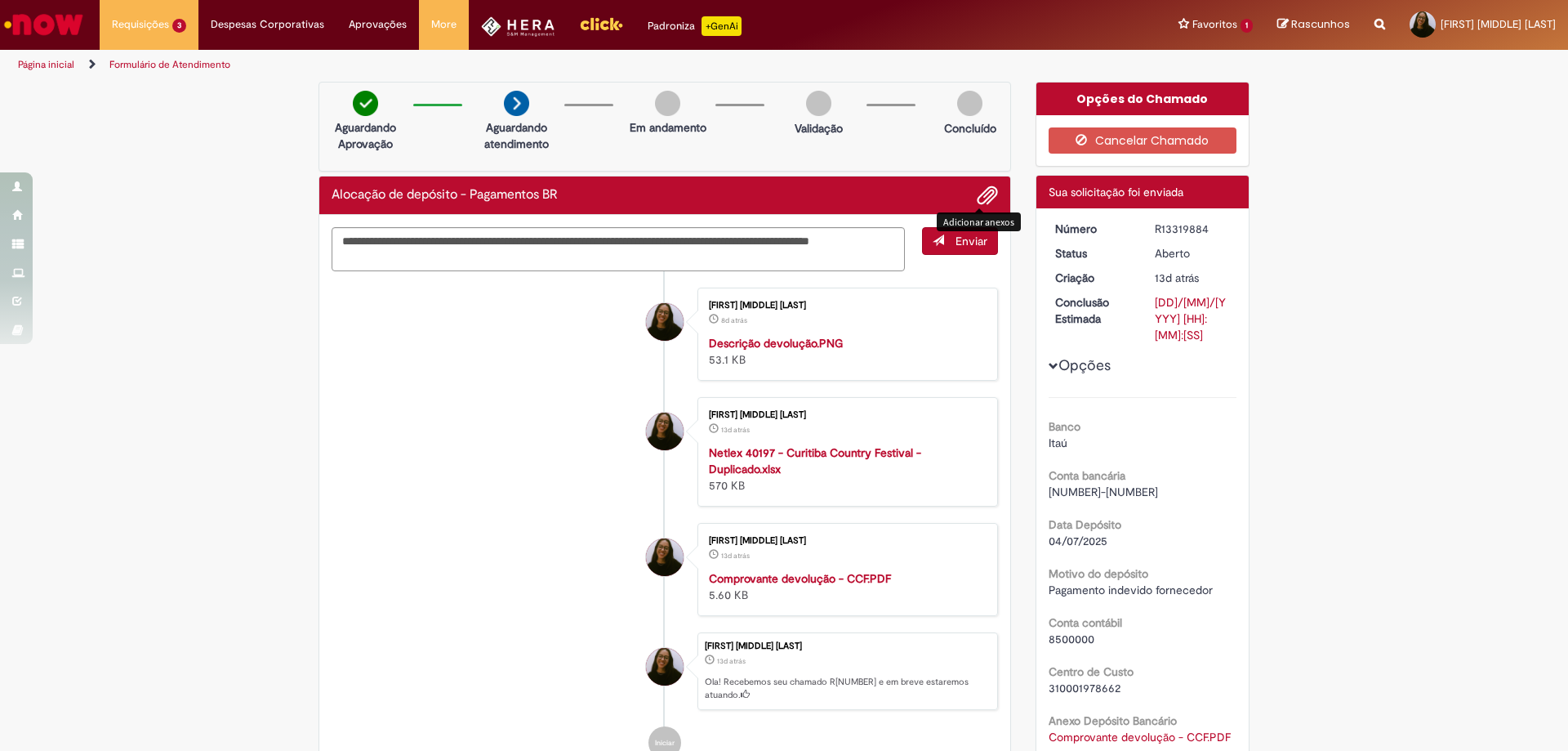 click at bounding box center (987, 196) 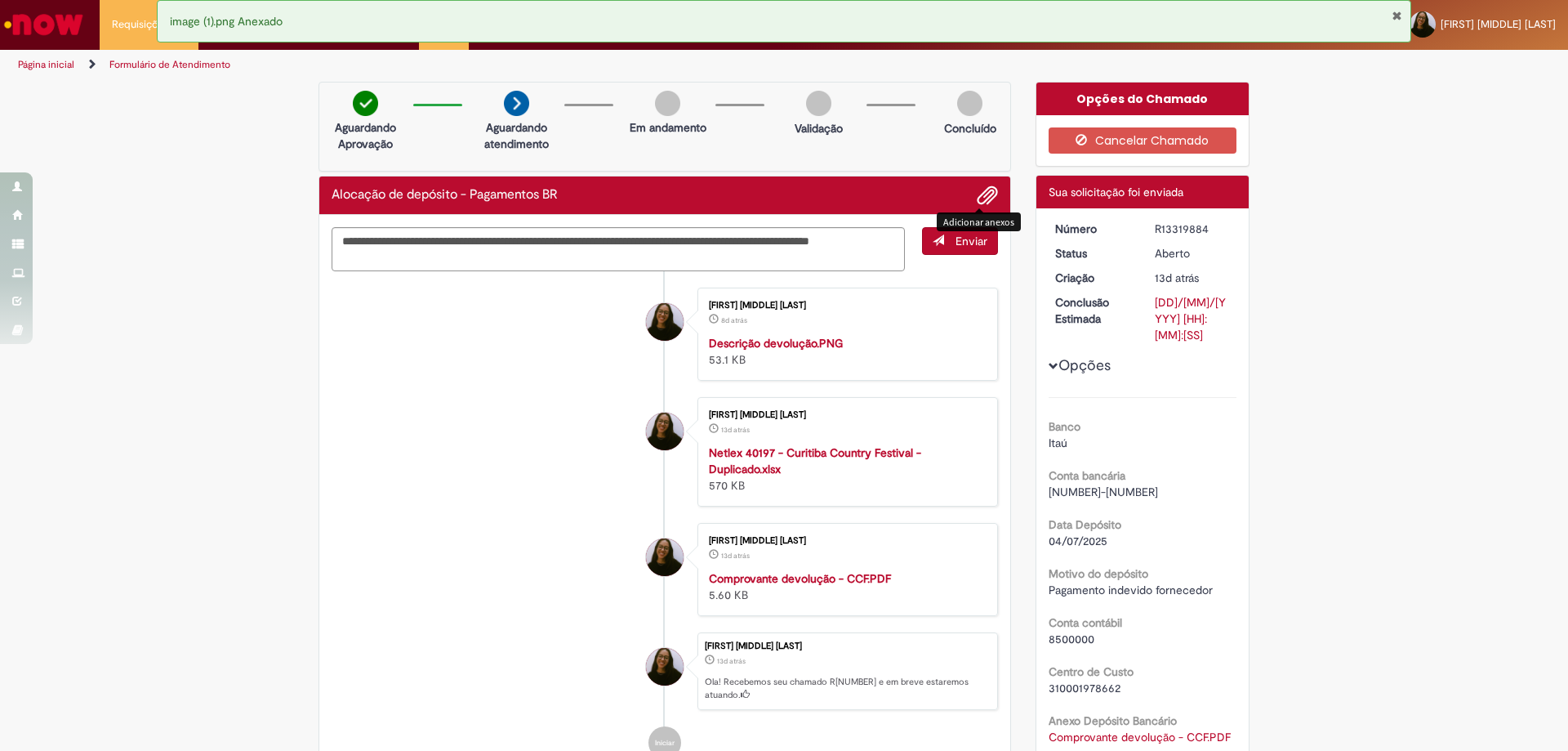 click on "Enviar" at bounding box center (971, 241) 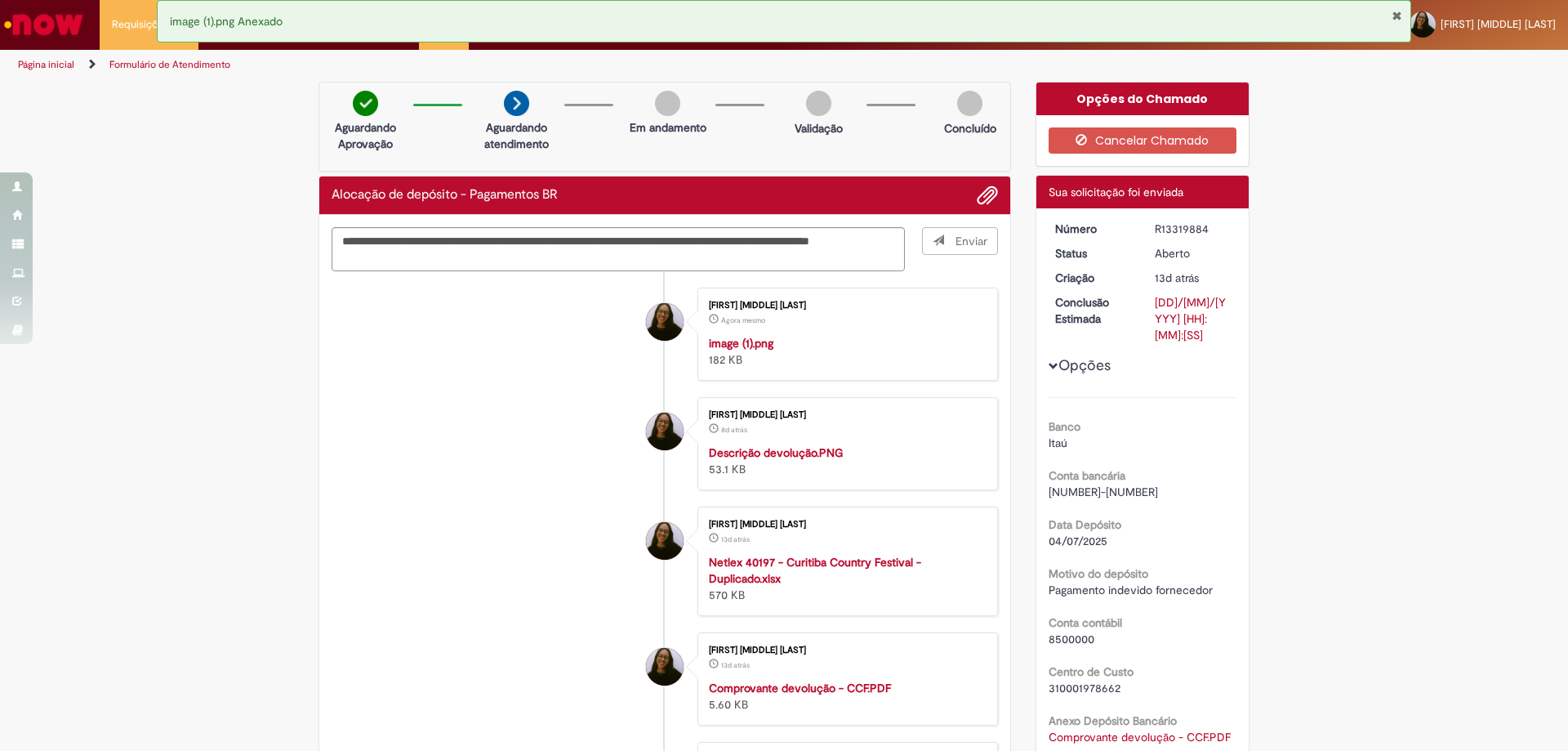 type 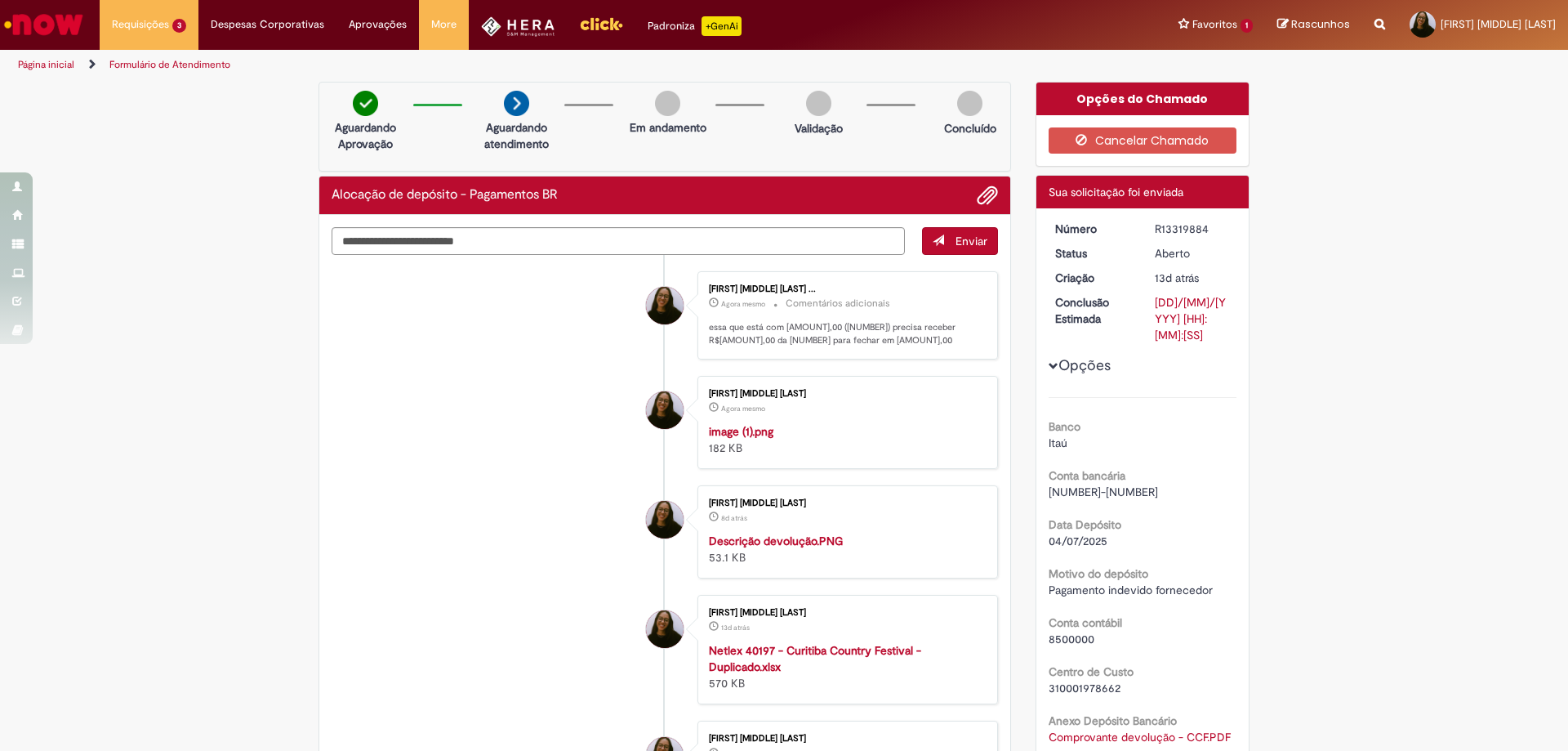 click on "R13319884" at bounding box center [1192, 229] 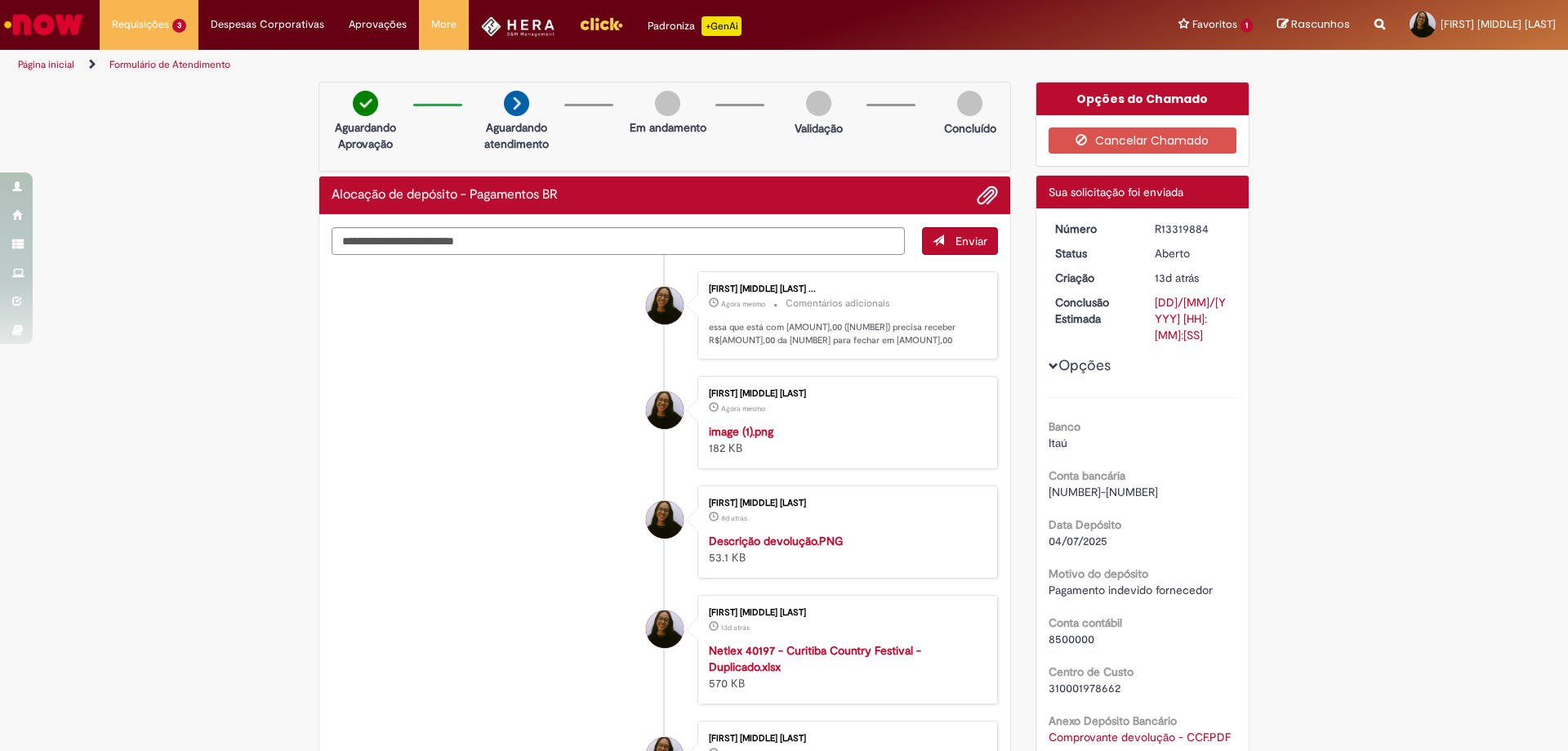 click on "[FIRST] [MIDDLE] [LAST]
Agora mesmo Agora mesmo
image (1).png  182 KB" at bounding box center [665, 422] 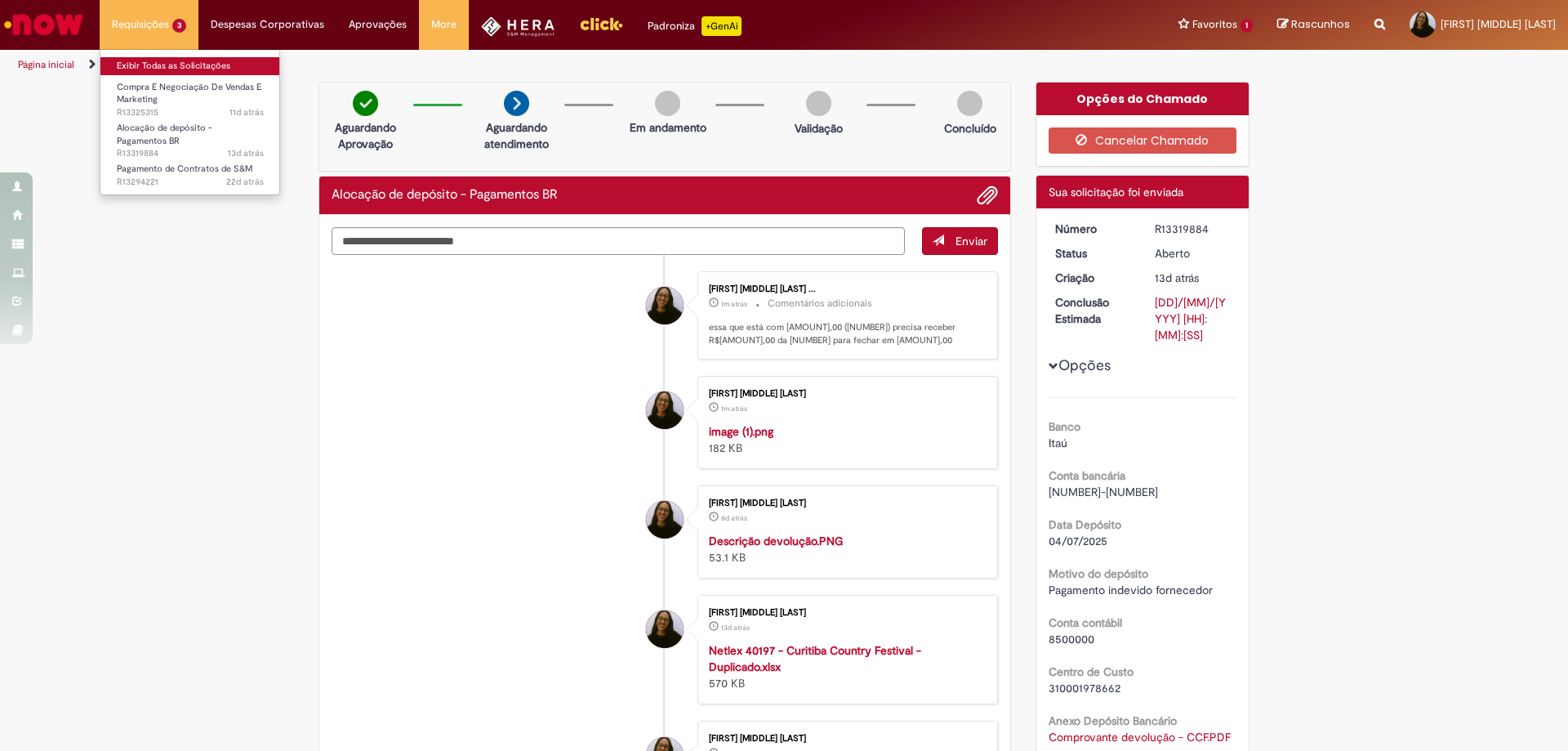 click on "Exibir Todas as Solicitações" at bounding box center (190, 66) 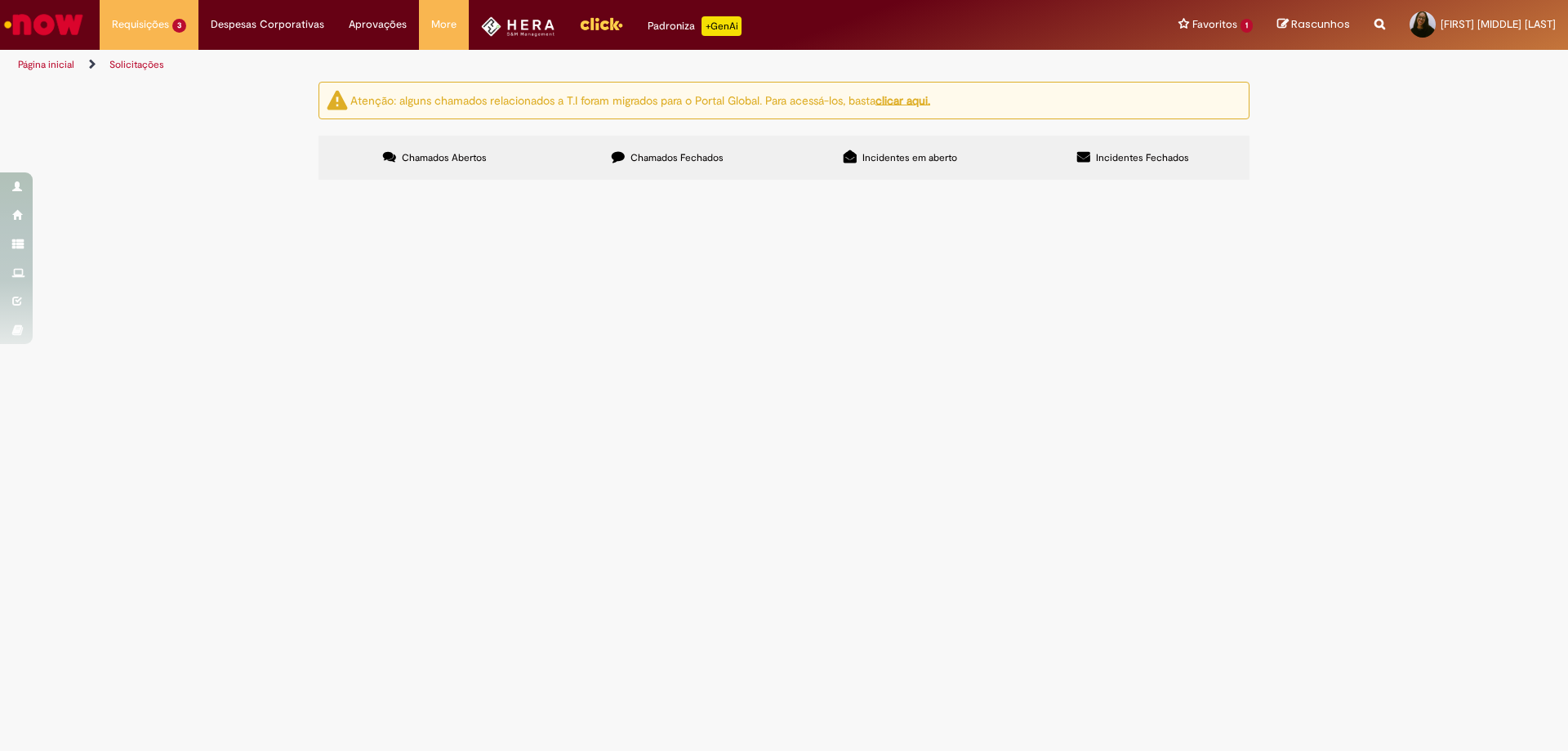 click on "Negociação de ativação (bar) para eventos Sounds in da City - um bar modular de Corona para todos os eventos." at bounding box center [0, 0] 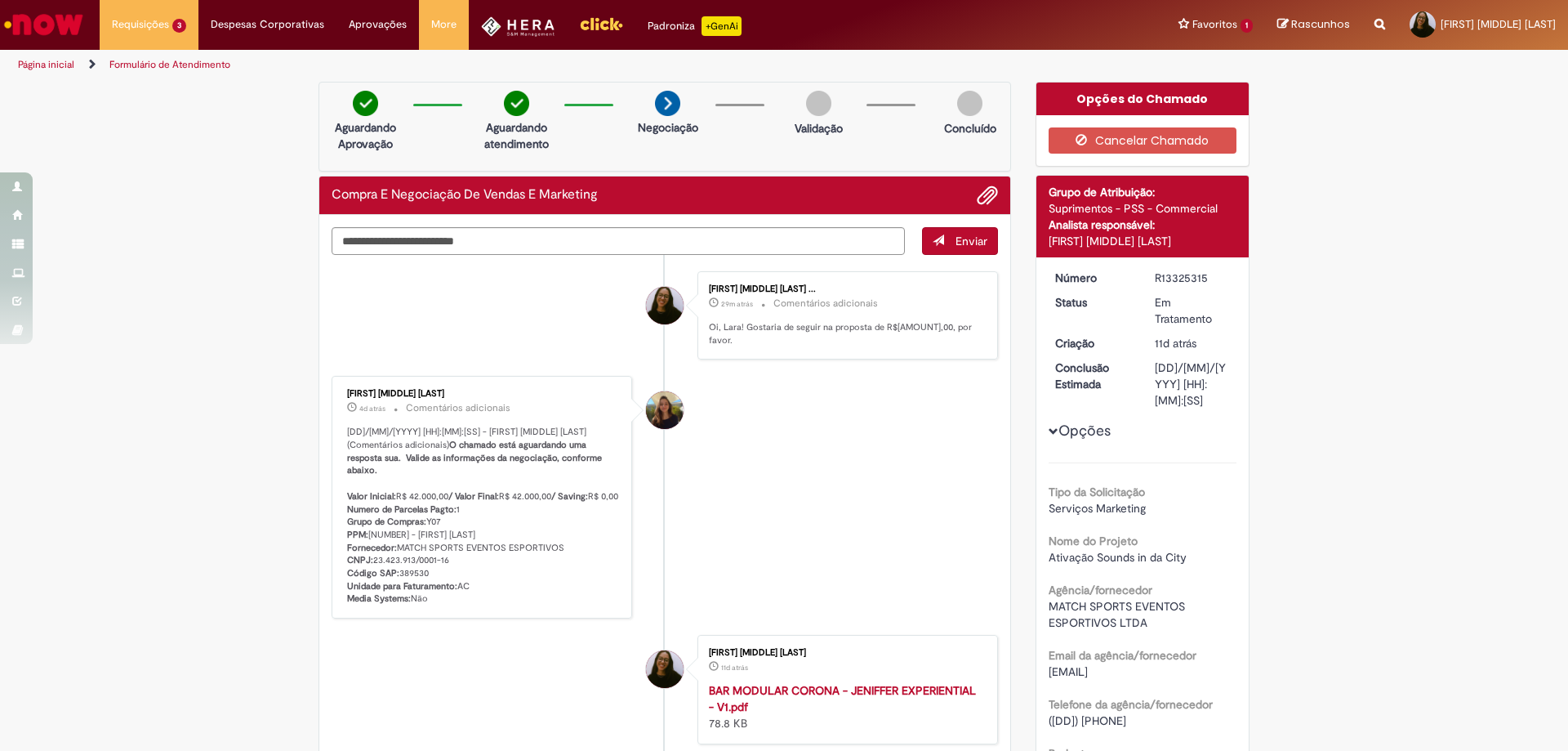 click on "R13325315" at bounding box center [1192, 278] 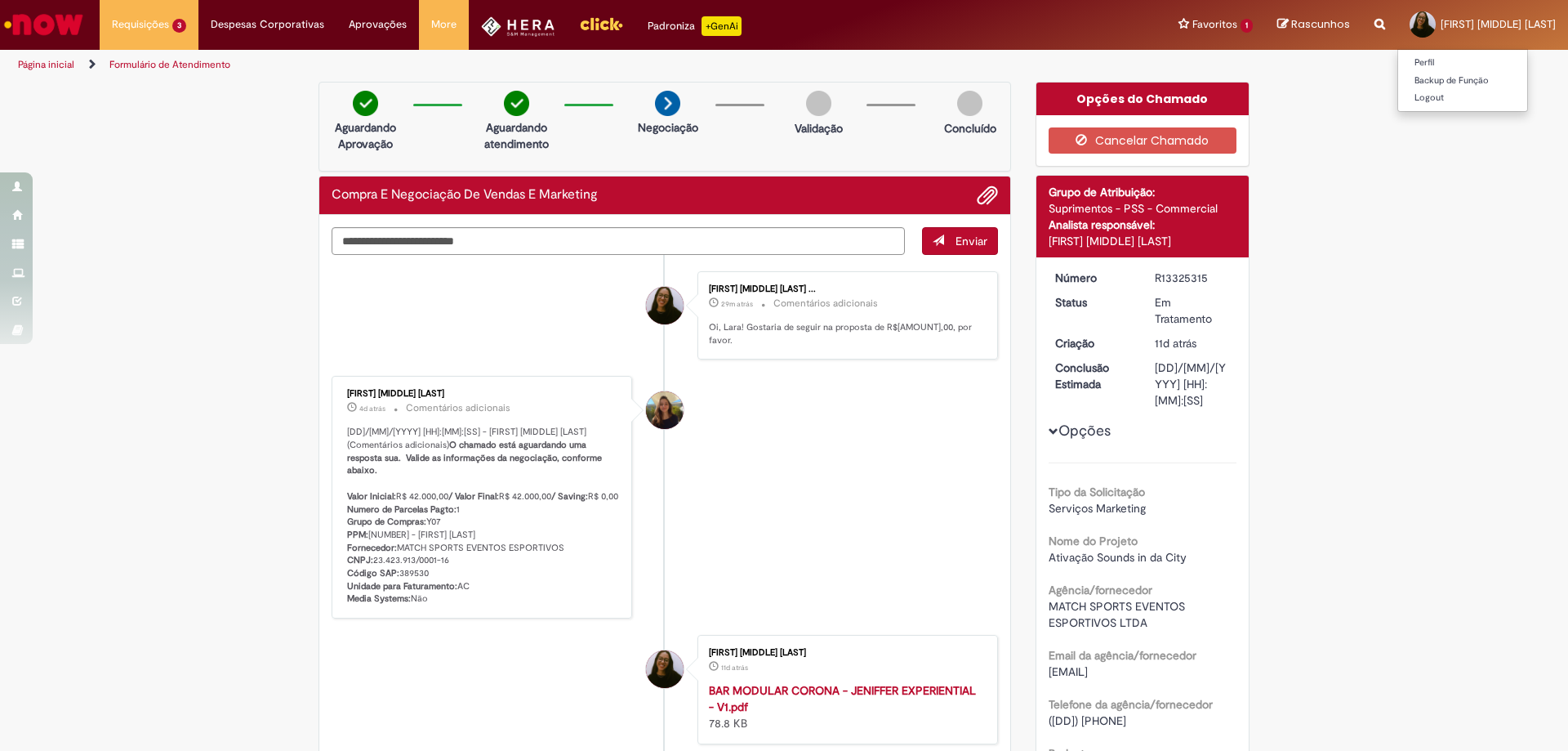 copy on "R13325315" 